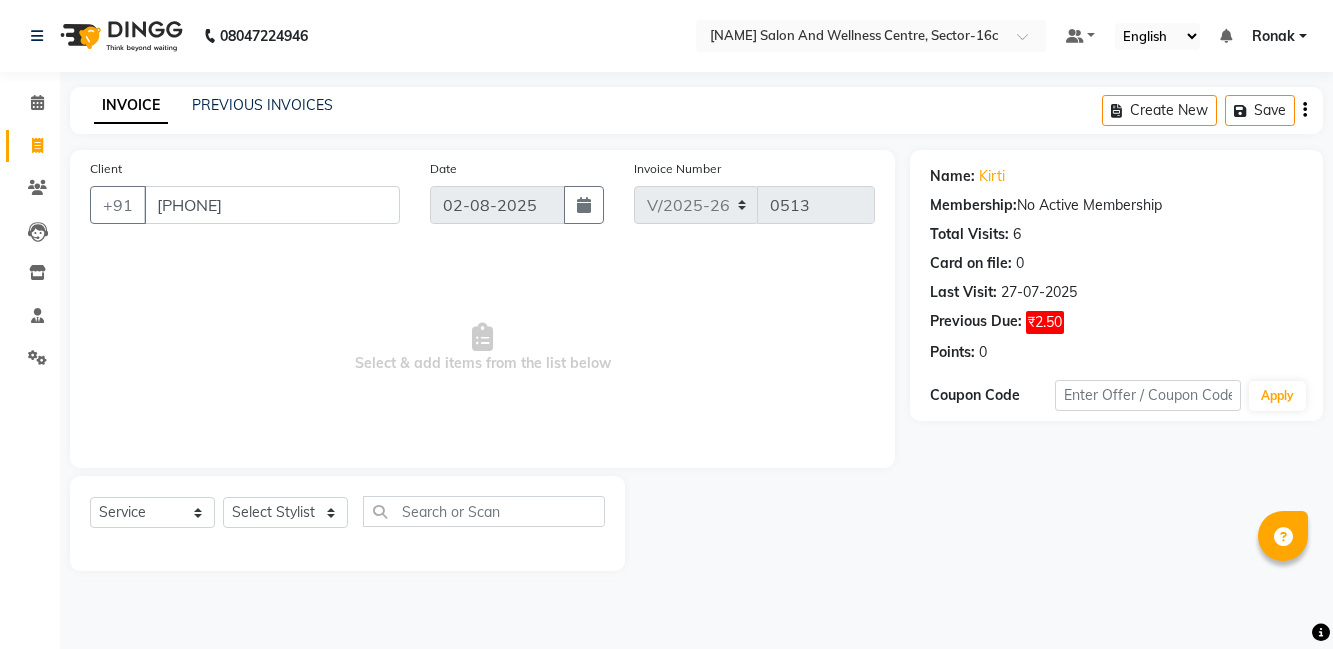 select on "8341" 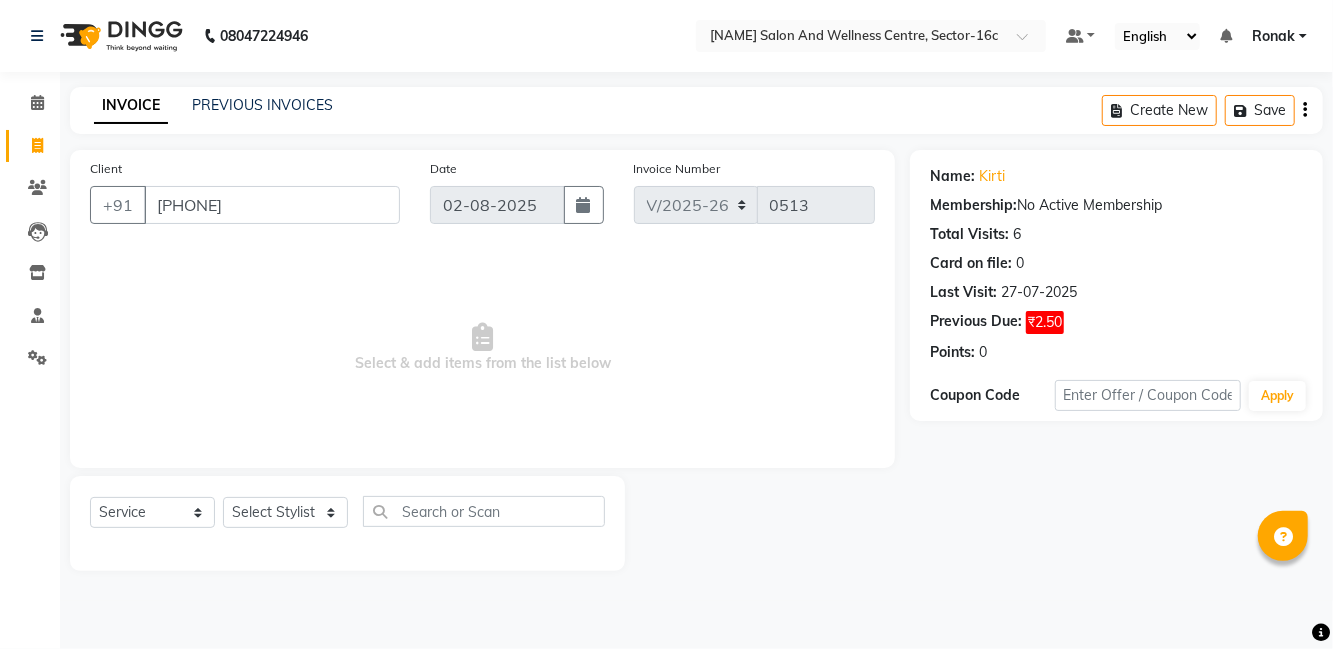 scroll, scrollTop: 0, scrollLeft: 0, axis: both 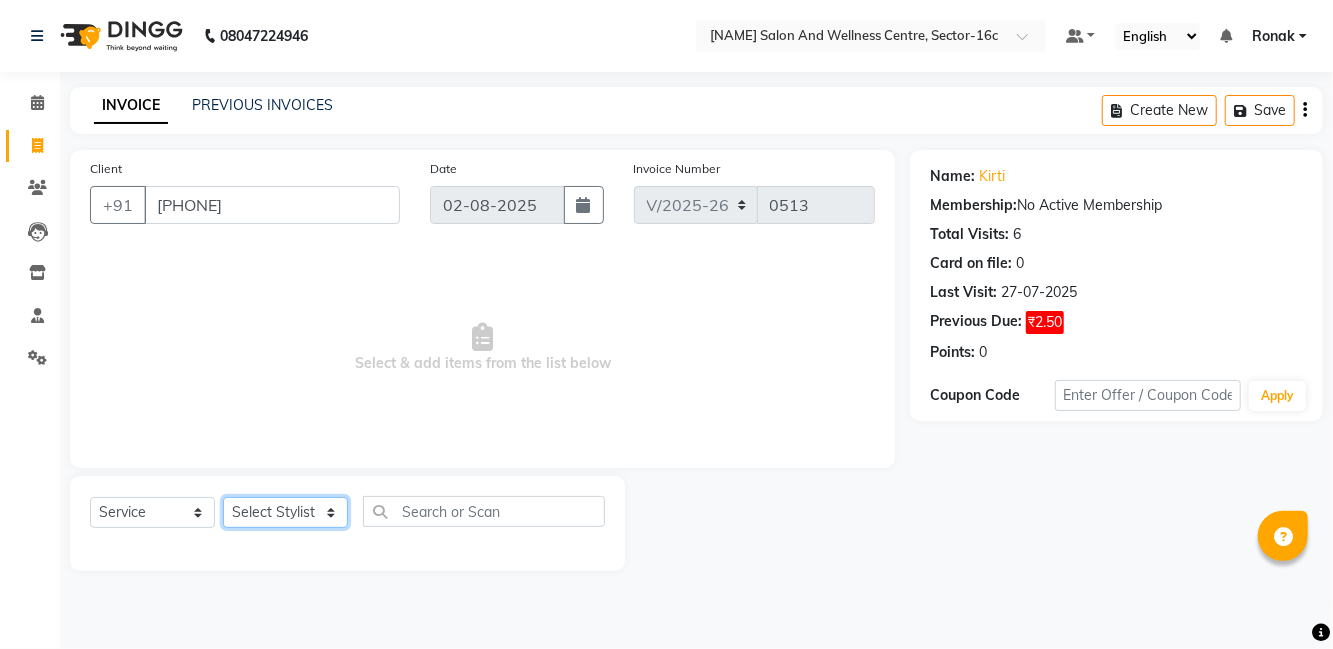 click on "Select Stylist Anjali [NAME] [NAME] [NAME] [NAME] [NAME] [NAME] [NAME] [NAME] [NAME] [NAME] [NAME] [NAME] [NAME]" 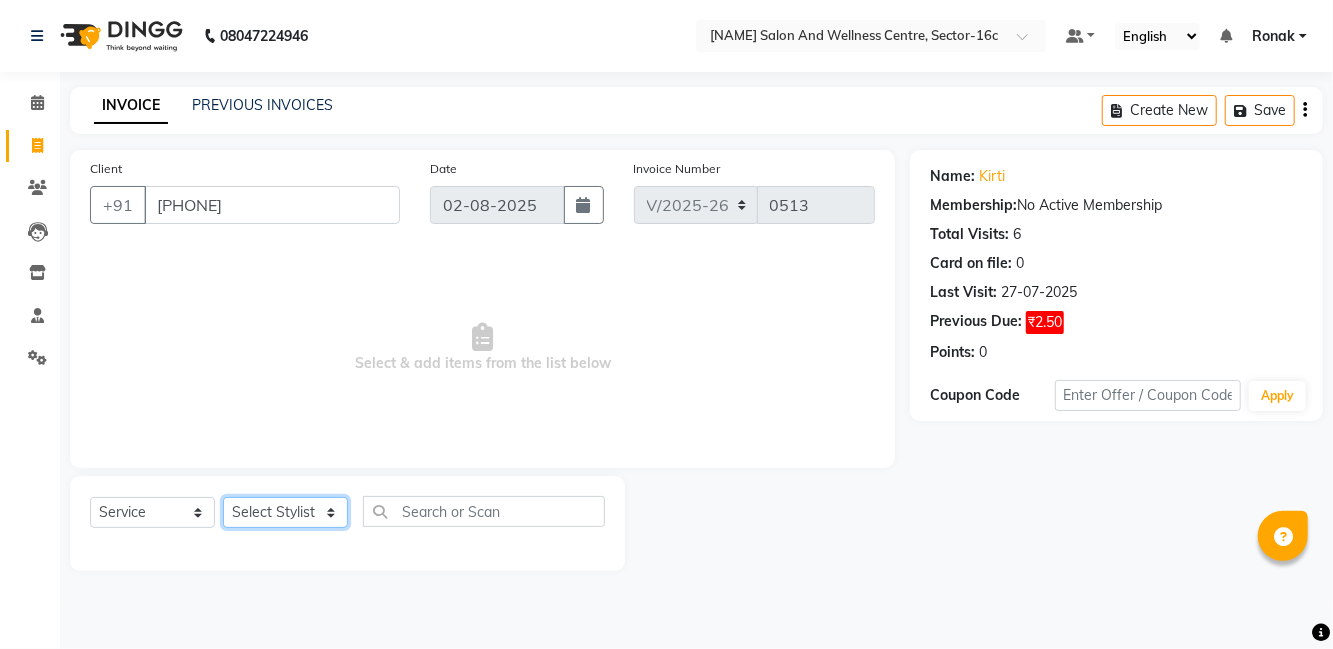 select on "[NUMBER]" 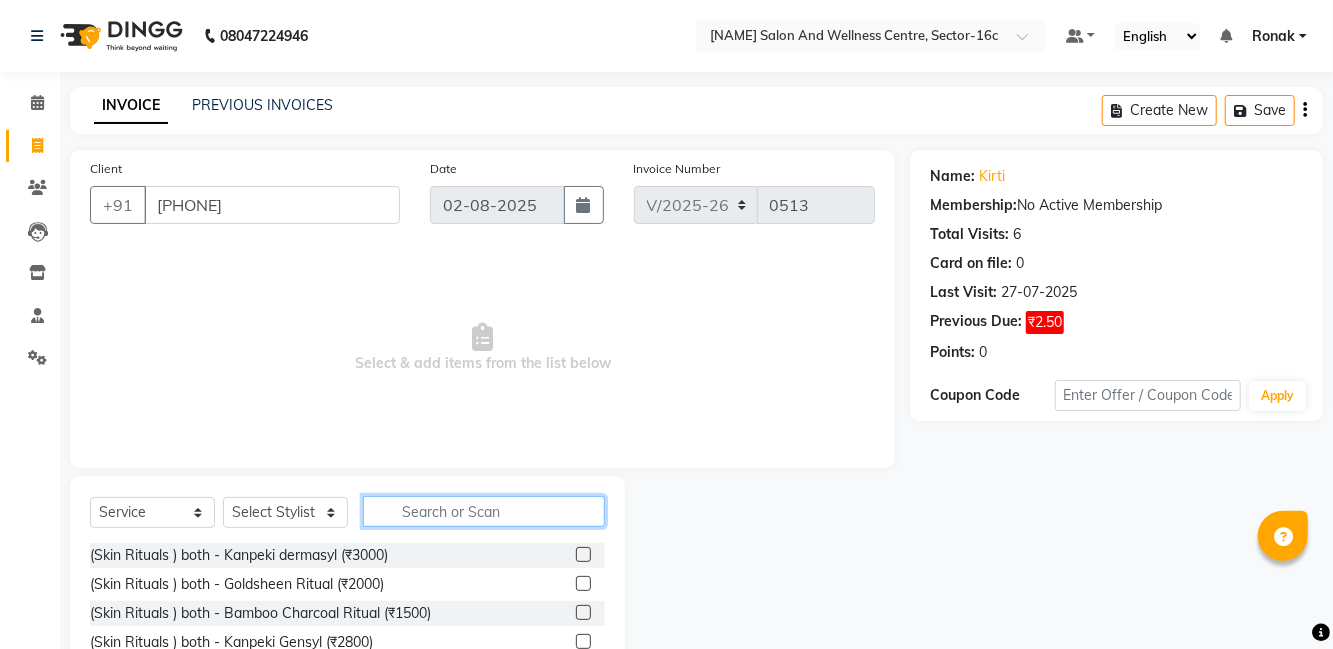 click 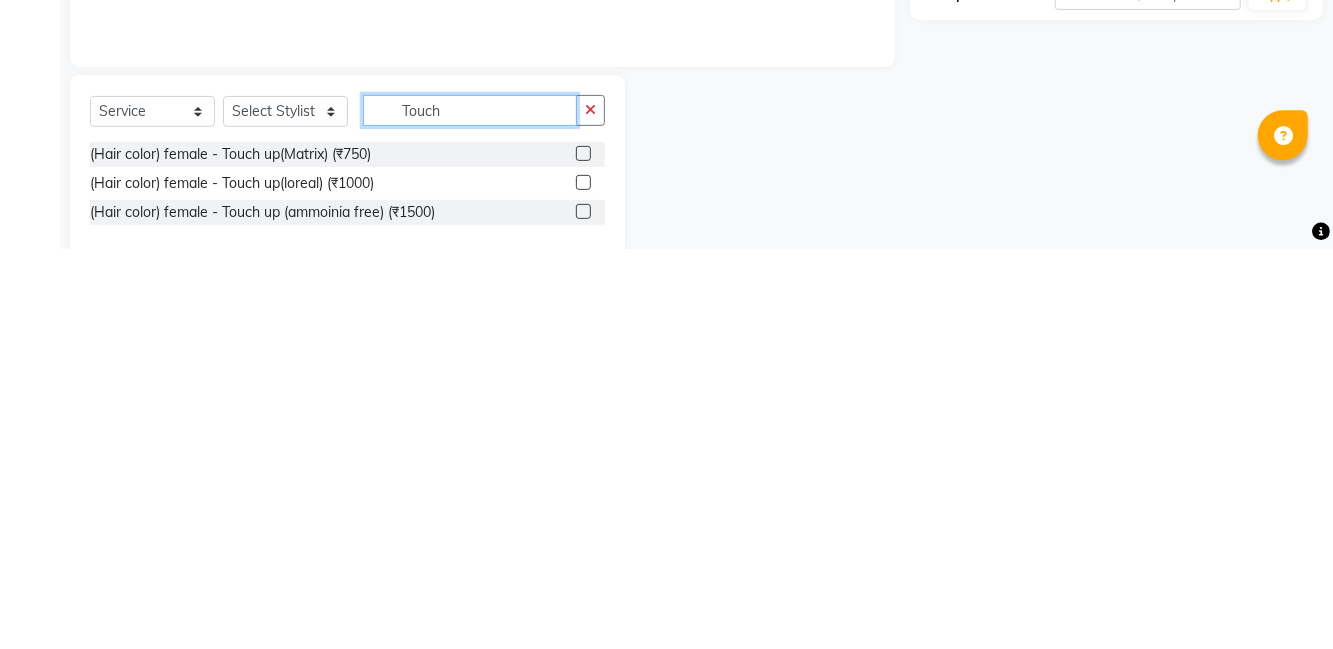 scroll, scrollTop: 41, scrollLeft: 0, axis: vertical 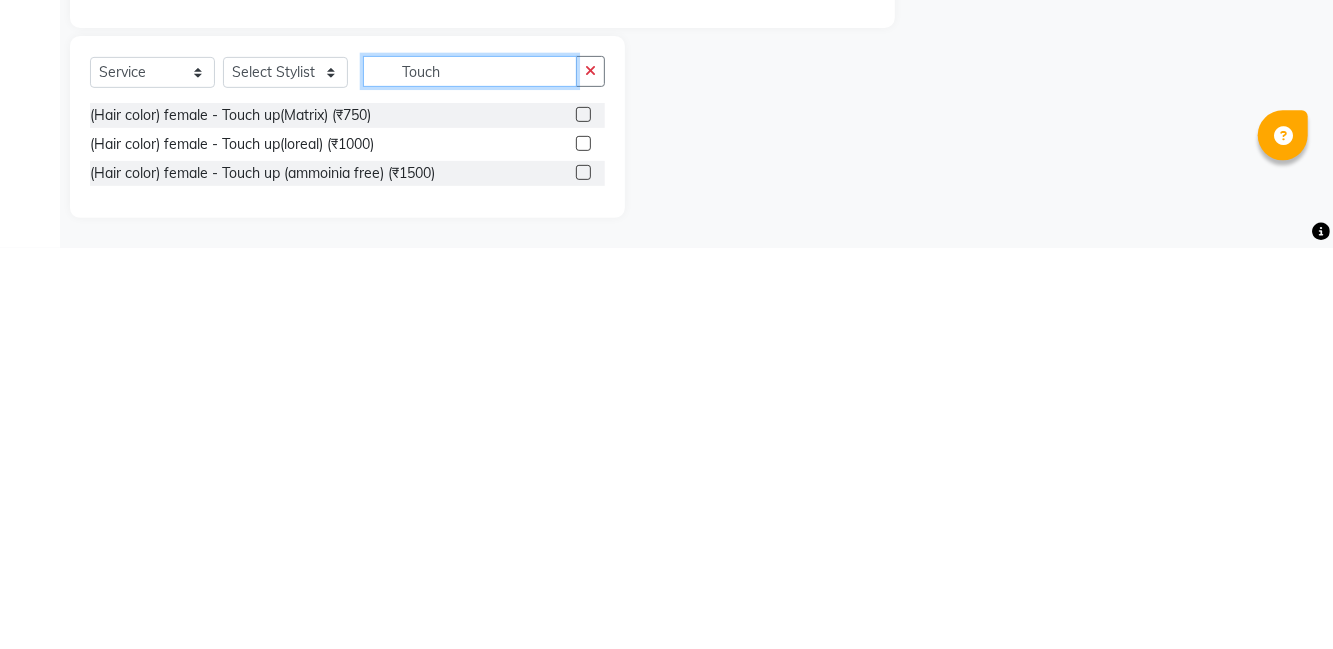 type on "Touch" 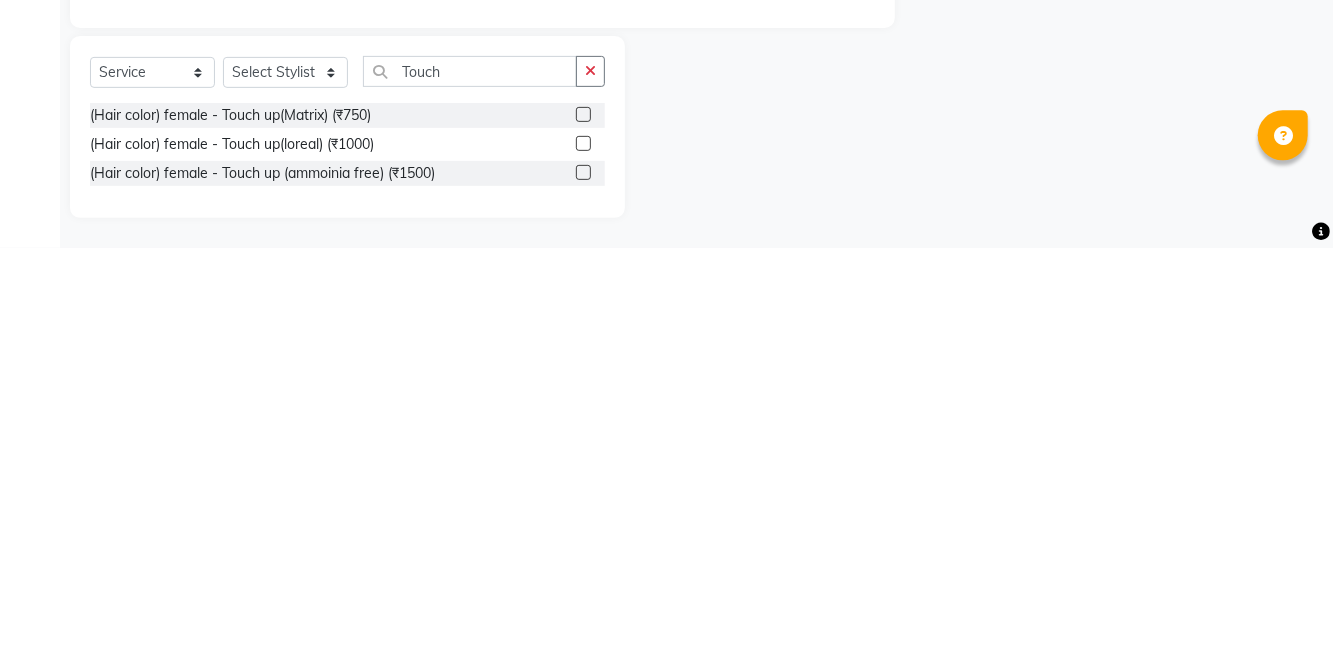 click 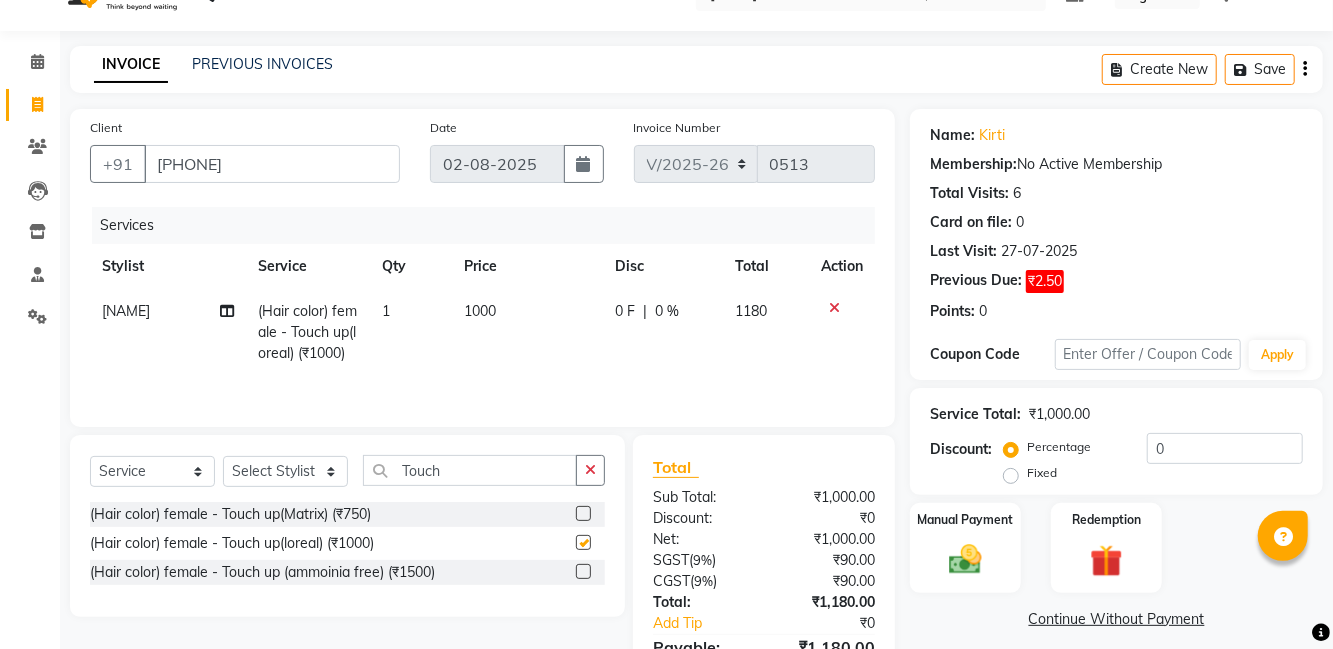 checkbox on "false" 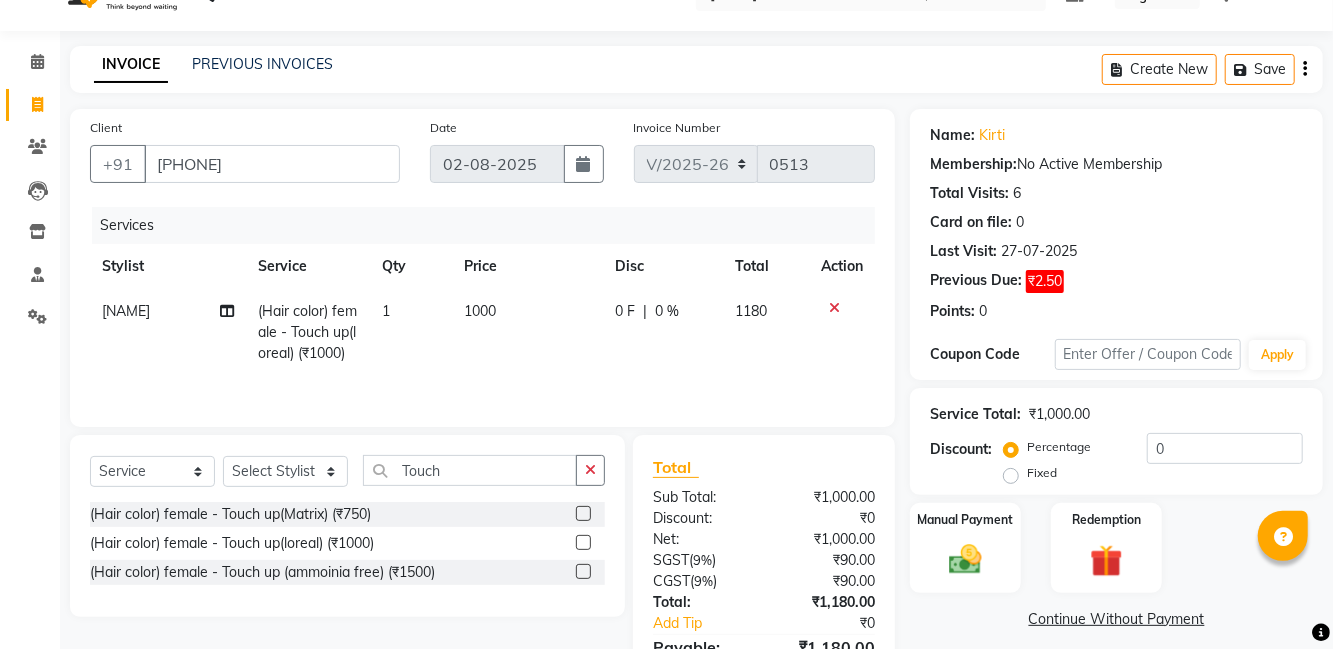 scroll, scrollTop: 59, scrollLeft: 0, axis: vertical 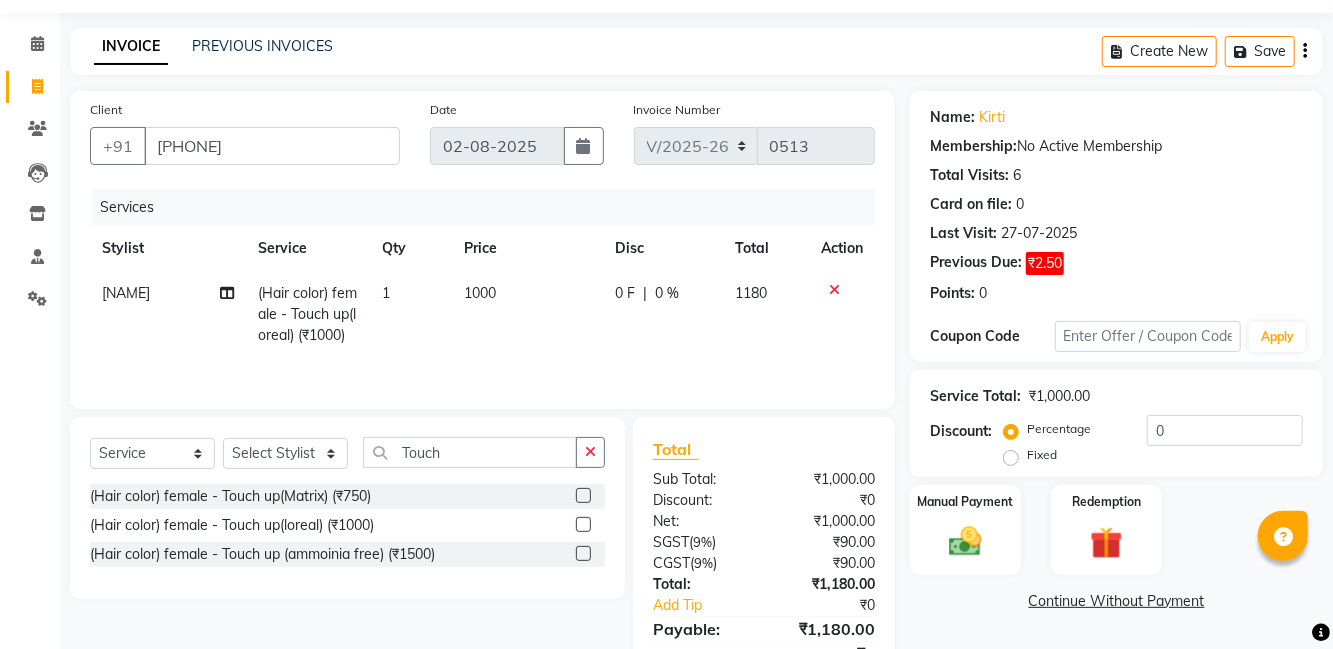 click 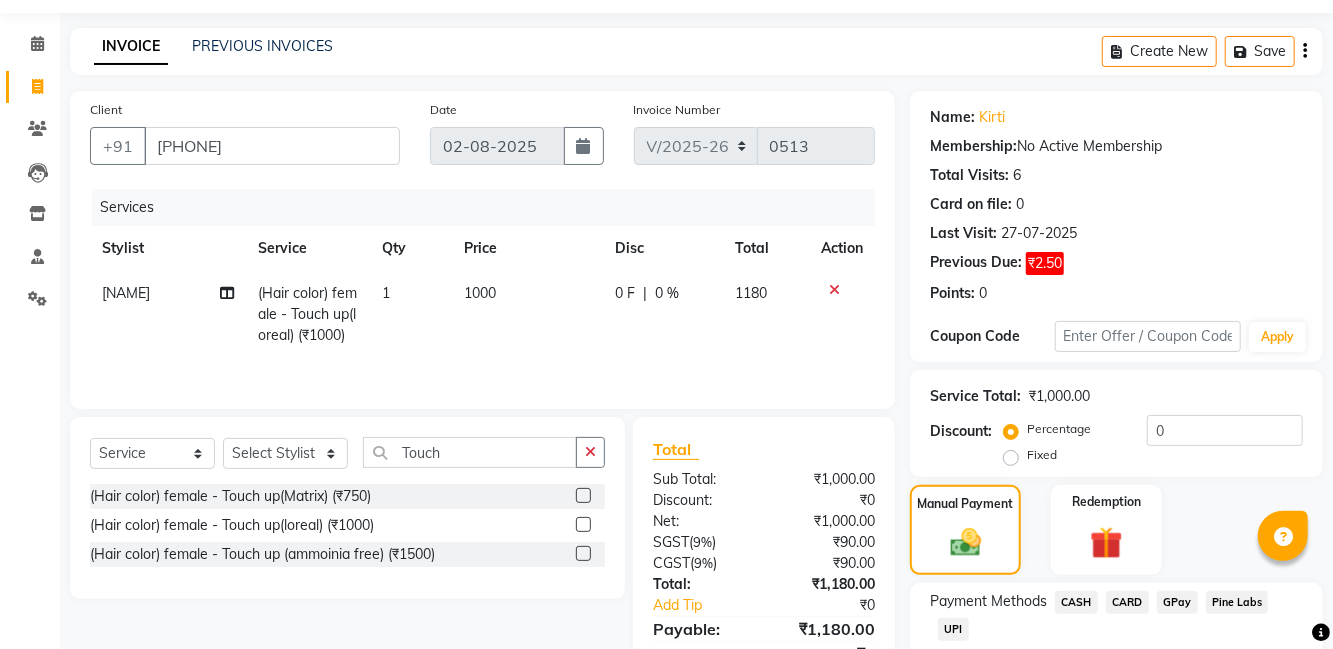 click on "UPI" 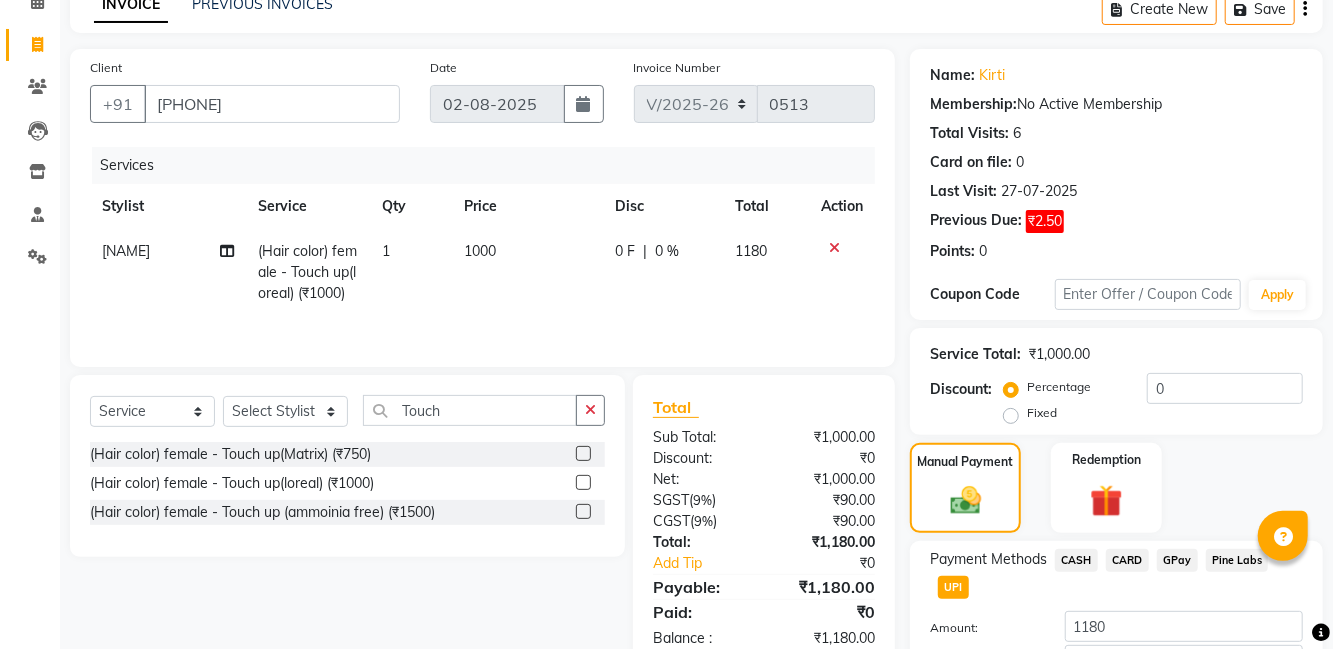 scroll, scrollTop: 140, scrollLeft: 0, axis: vertical 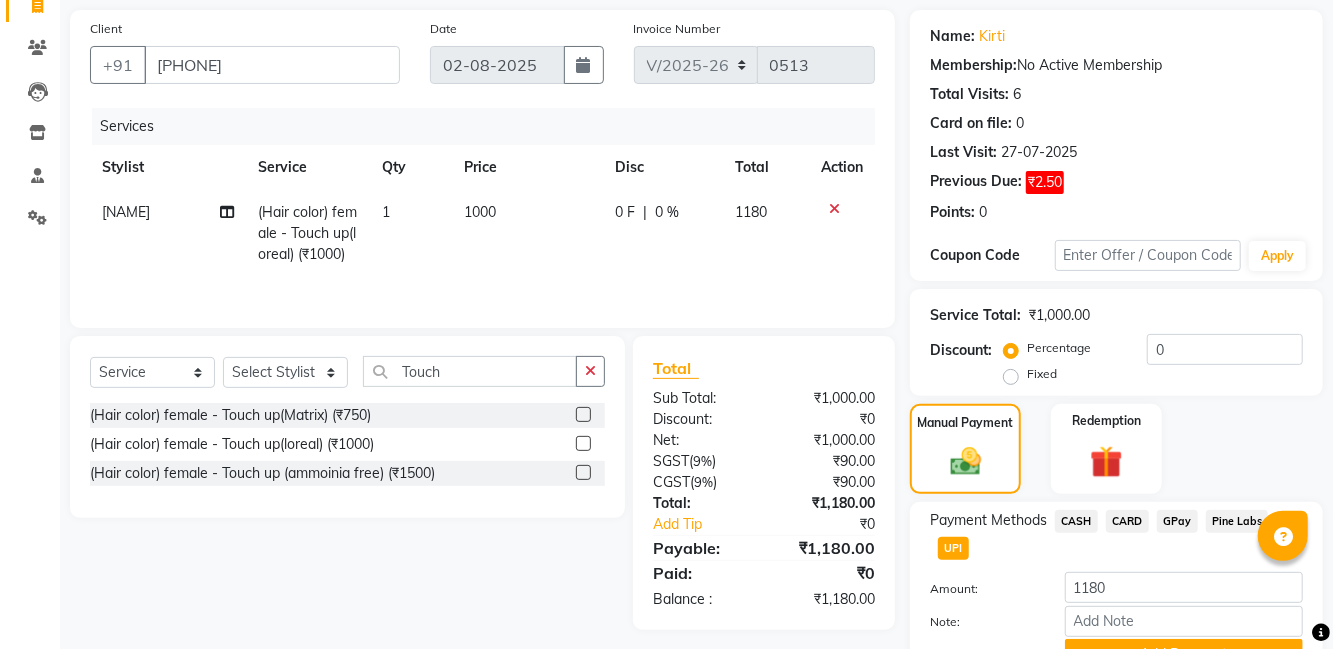click on "Add Payment" 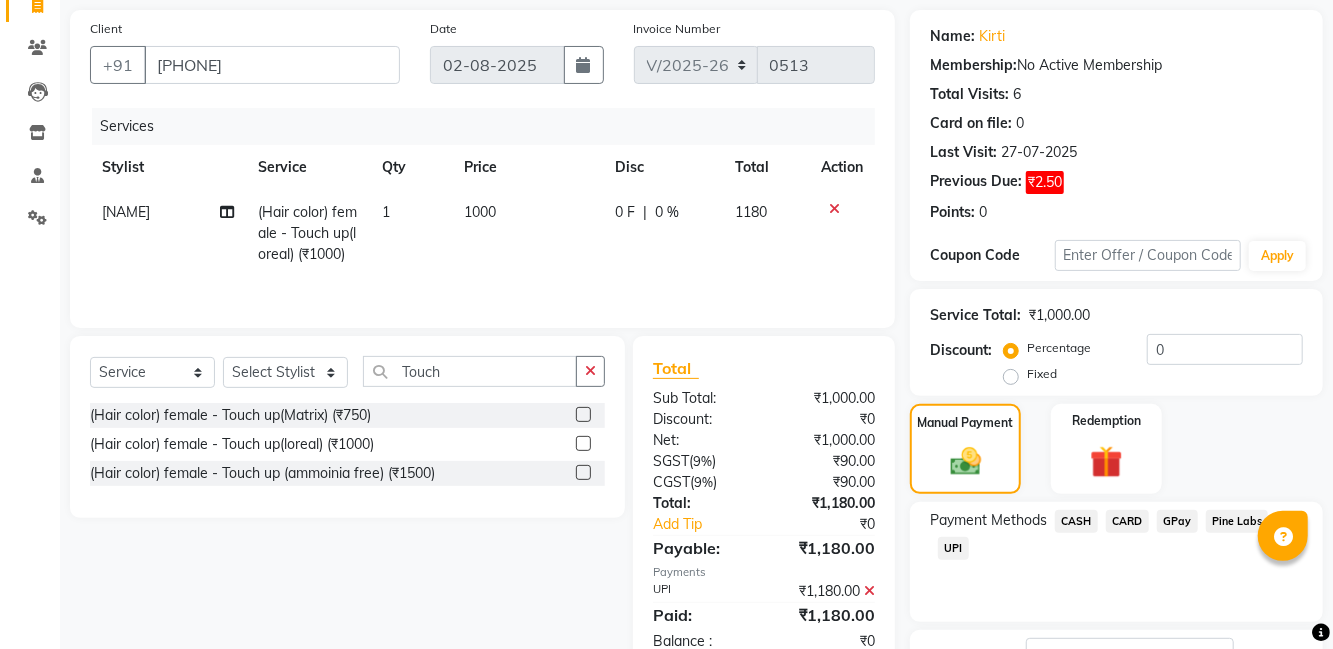 scroll, scrollTop: 200, scrollLeft: 0, axis: vertical 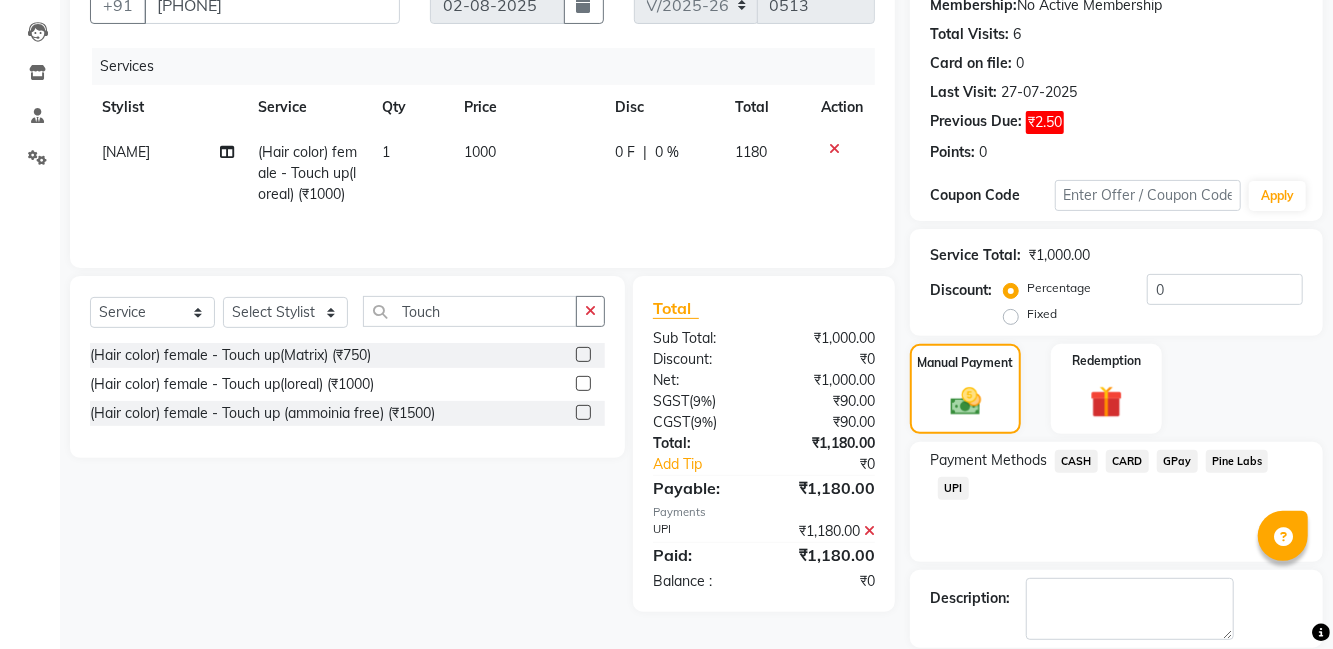 click on "Checkout" 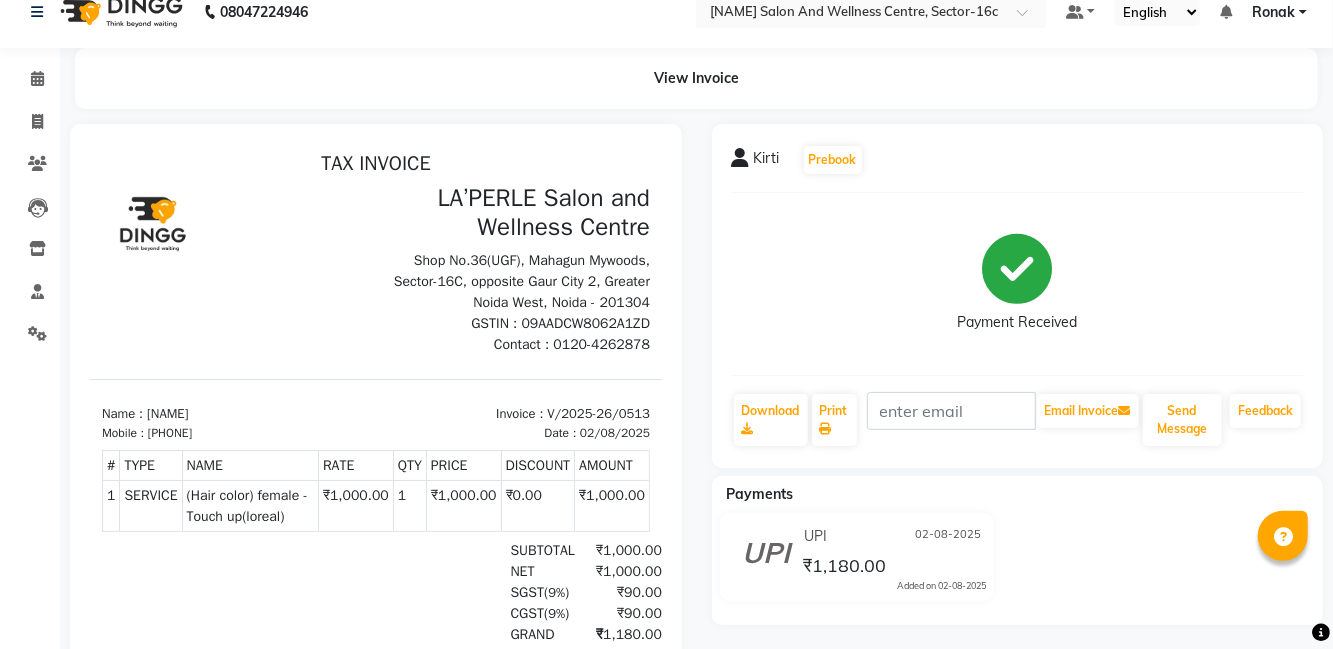scroll, scrollTop: 0, scrollLeft: 0, axis: both 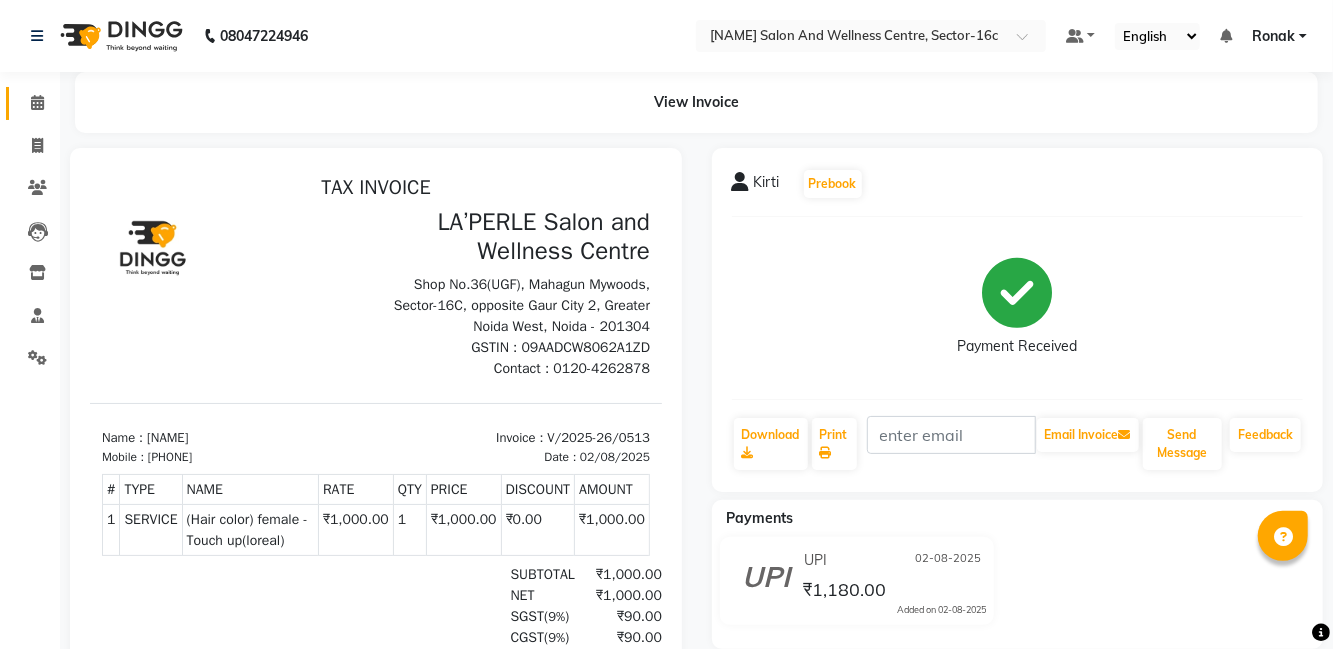 click 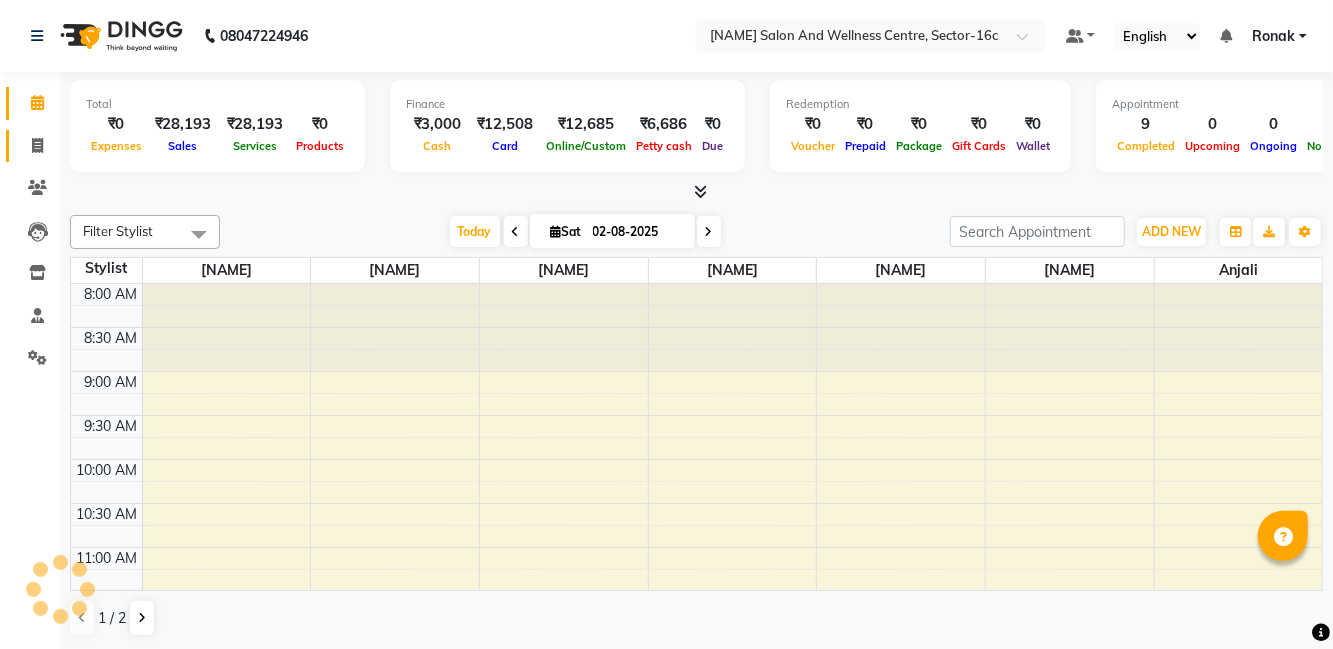 click 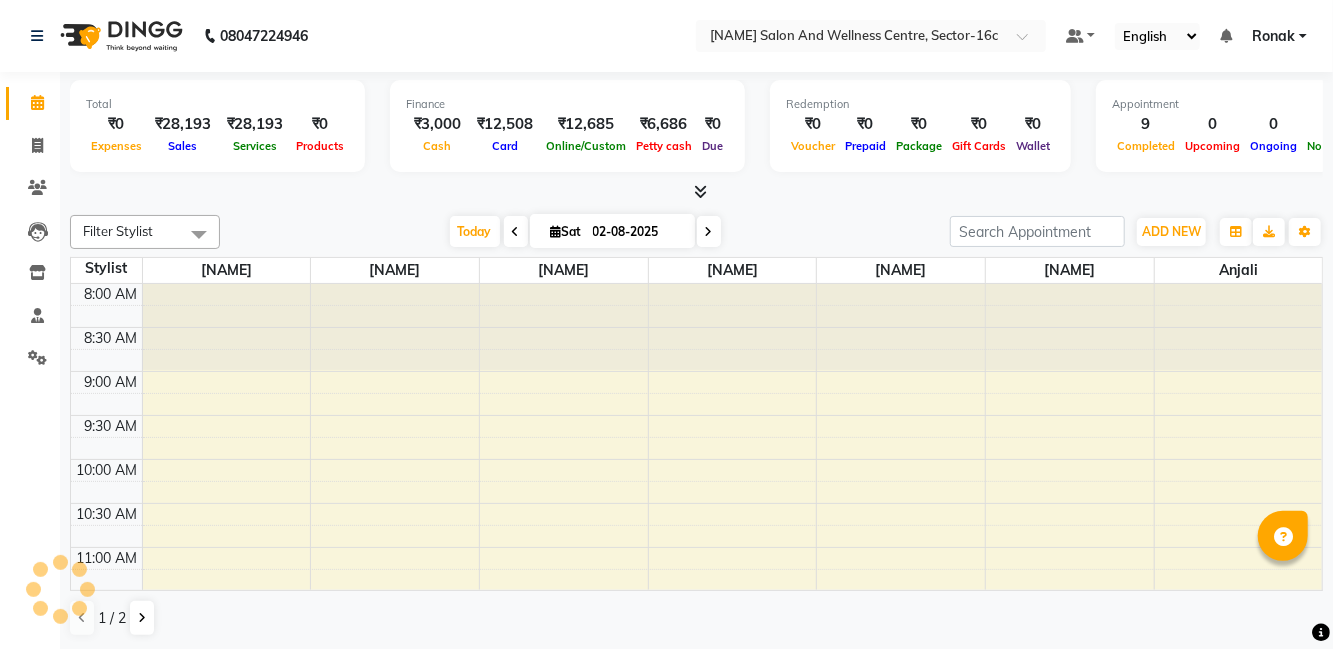 select on "service" 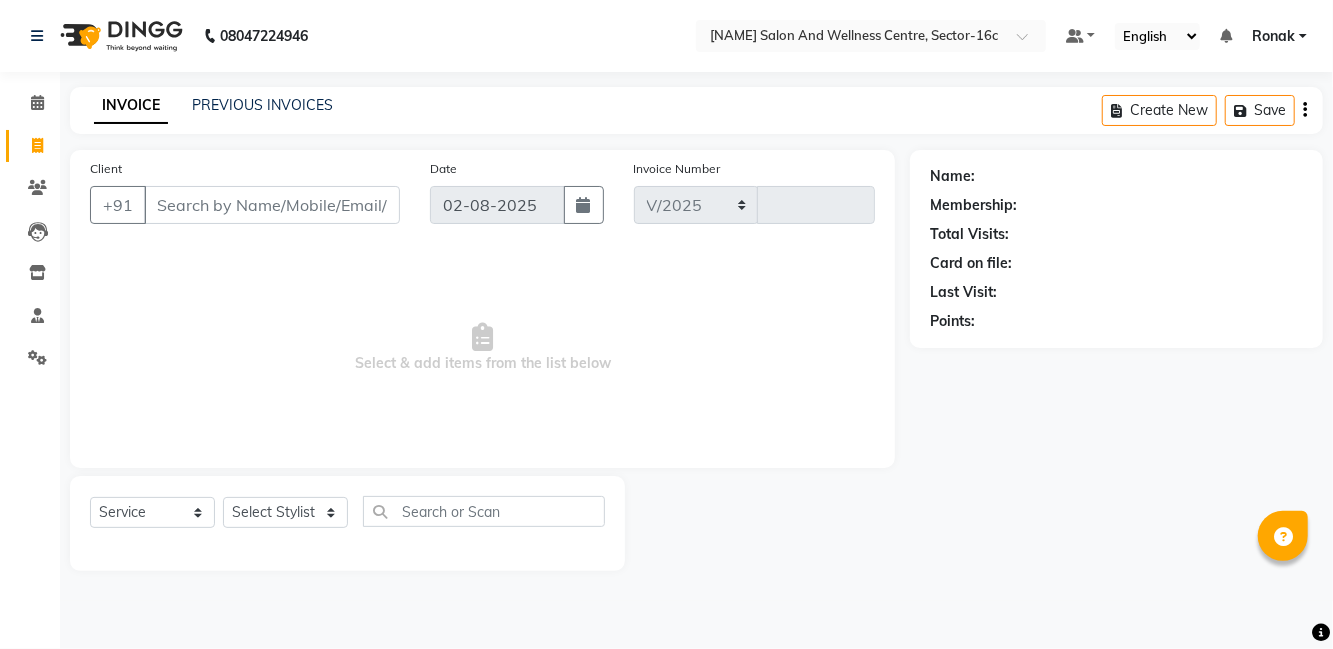 select on "8341" 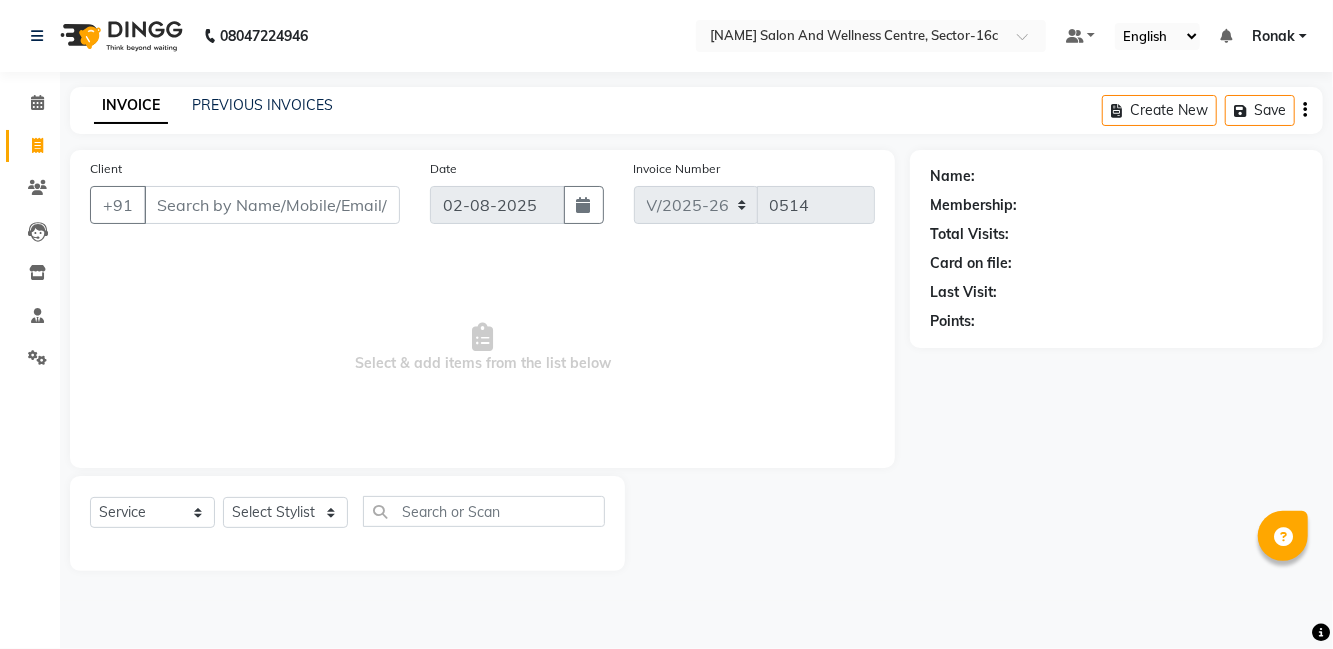 click on "INVOICE PREVIOUS INVOICES Create New   Save" 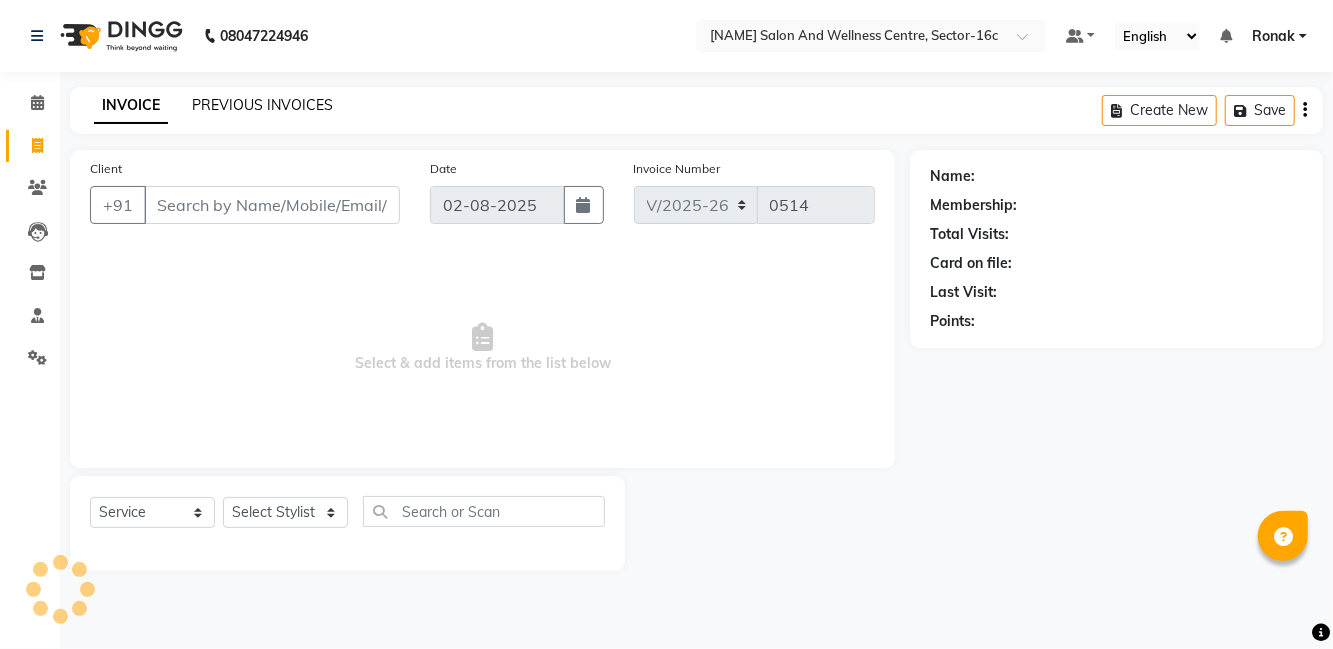 click on "PREVIOUS INVOICES" 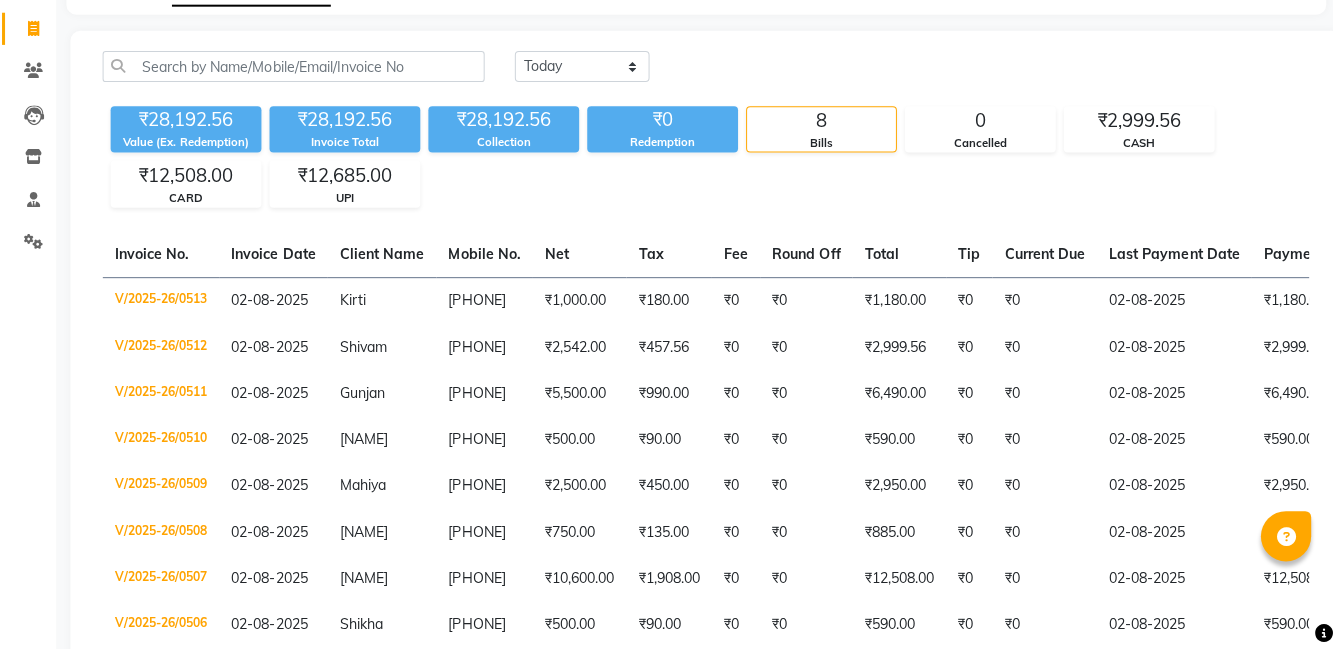 scroll, scrollTop: 115, scrollLeft: 0, axis: vertical 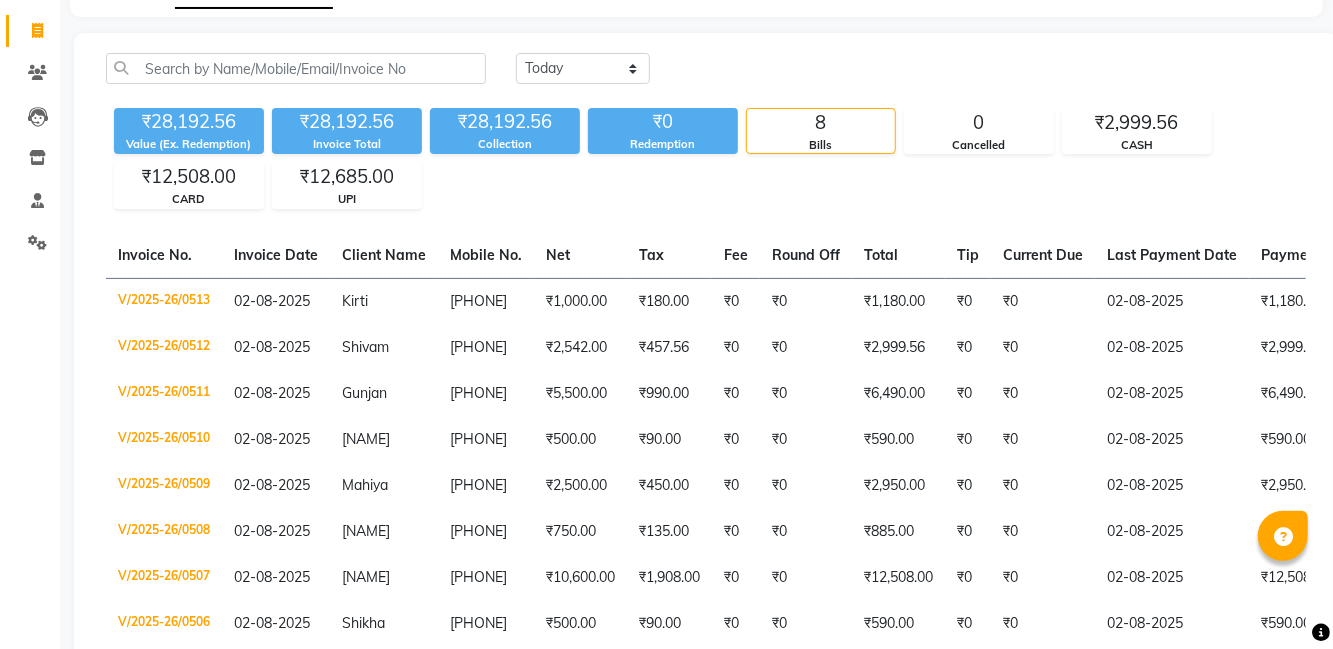 select on "8341" 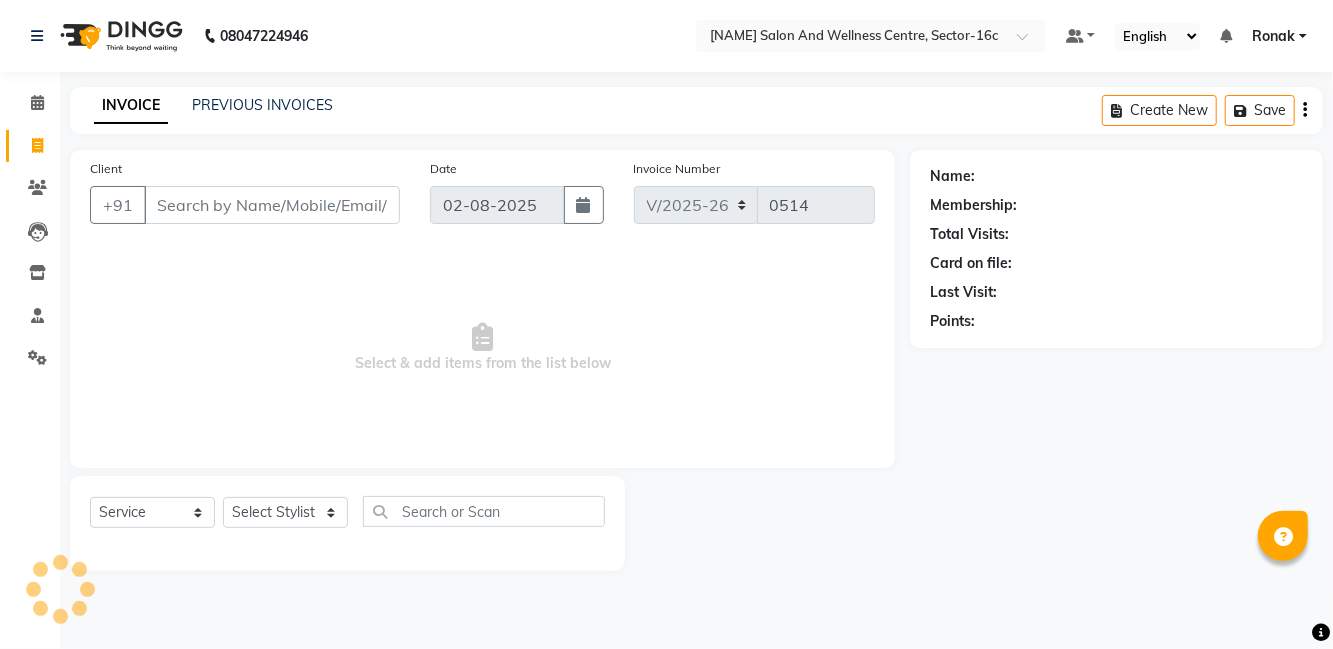 scroll, scrollTop: 0, scrollLeft: 0, axis: both 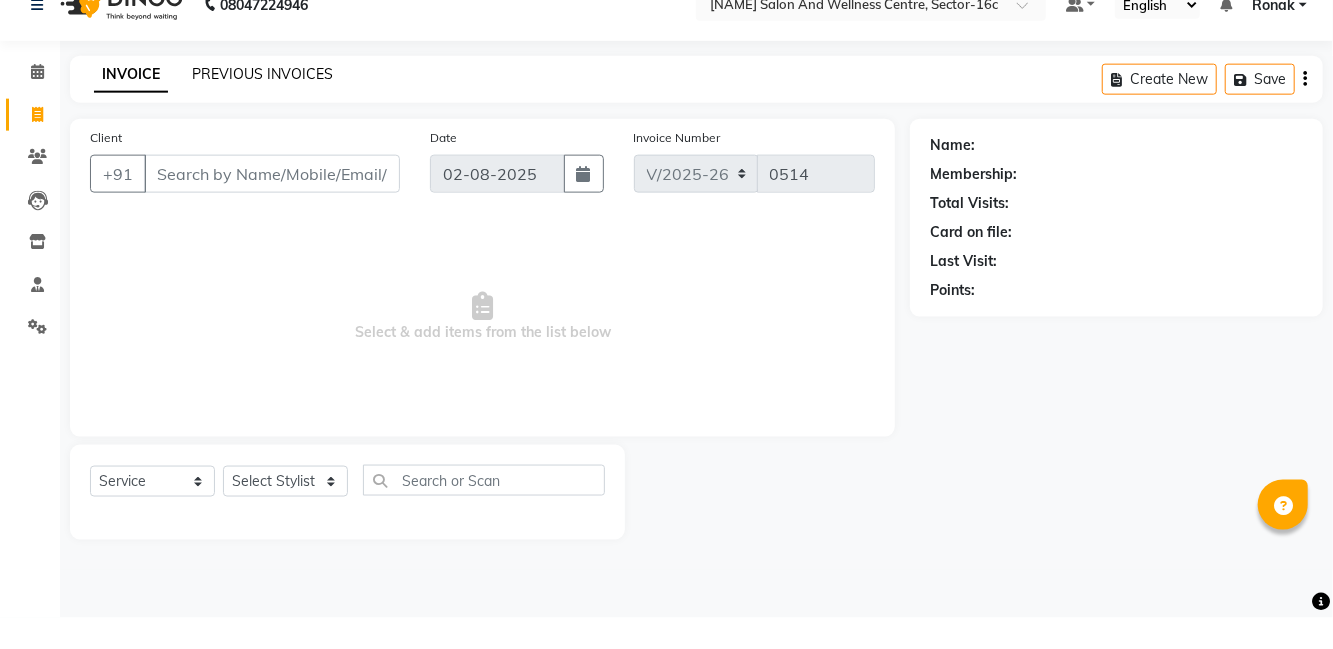 click on "PREVIOUS INVOICES" 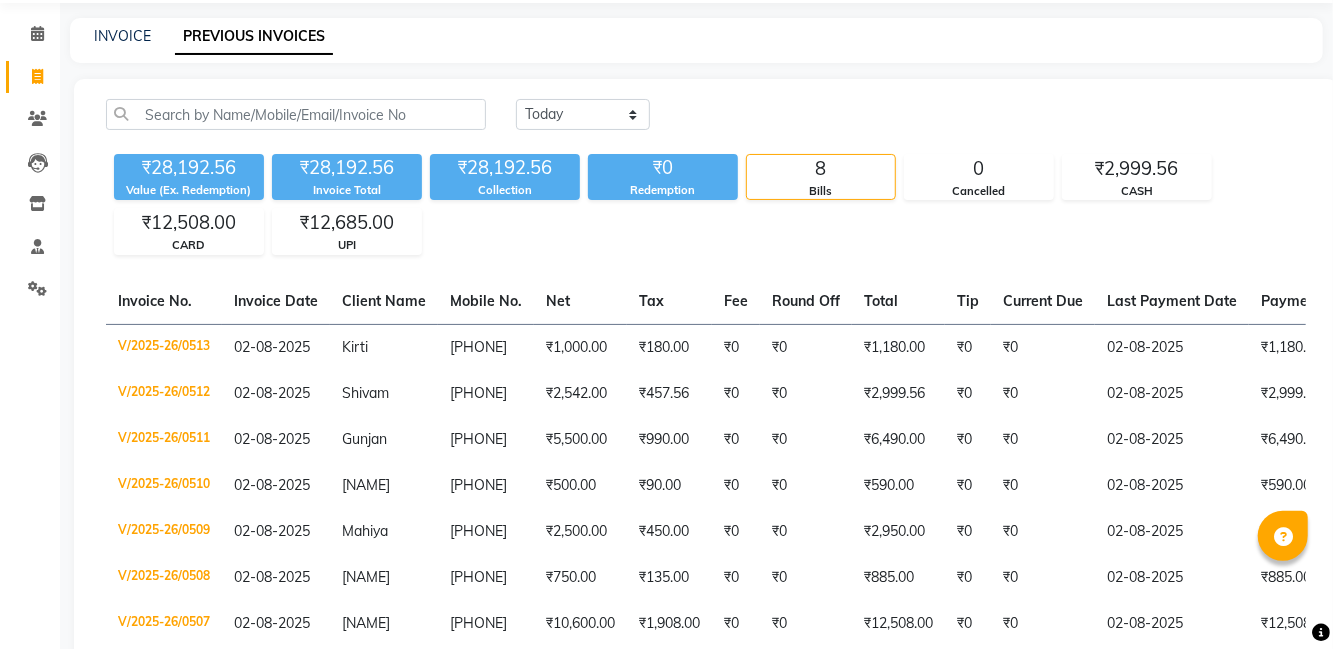 scroll, scrollTop: 73, scrollLeft: 0, axis: vertical 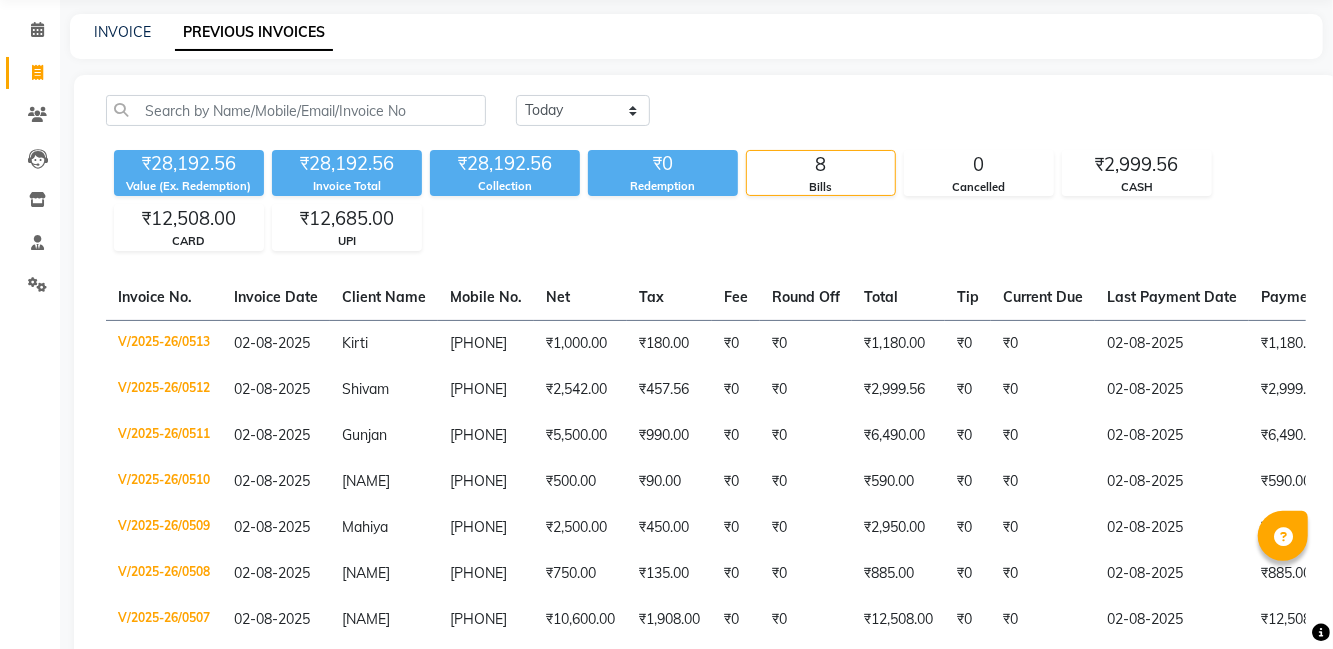 click on "INVOICE PREVIOUS INVOICES" 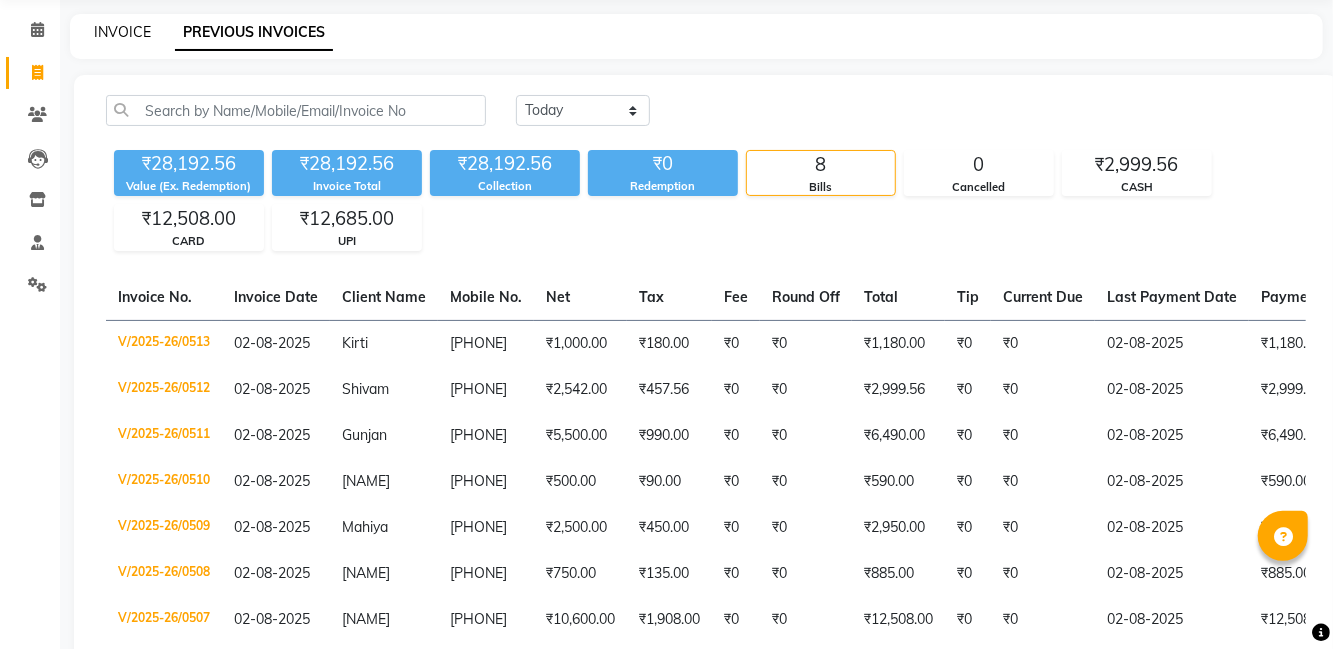 click on "INVOICE" 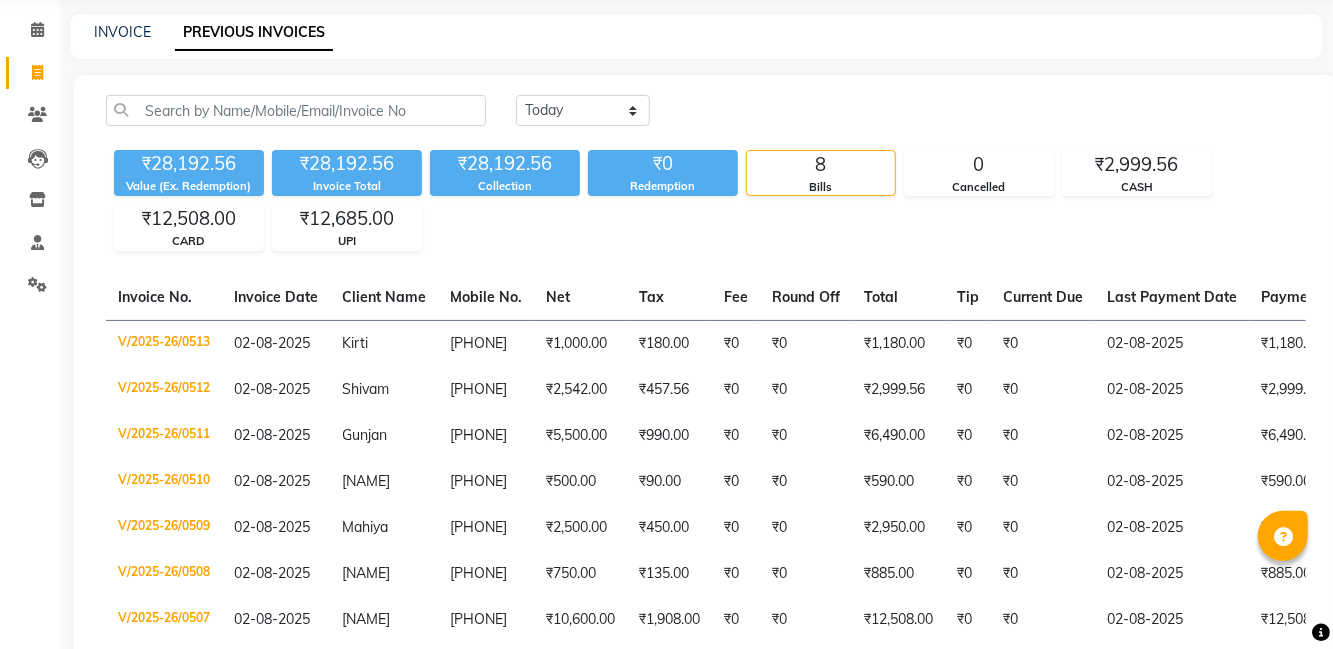 select on "service" 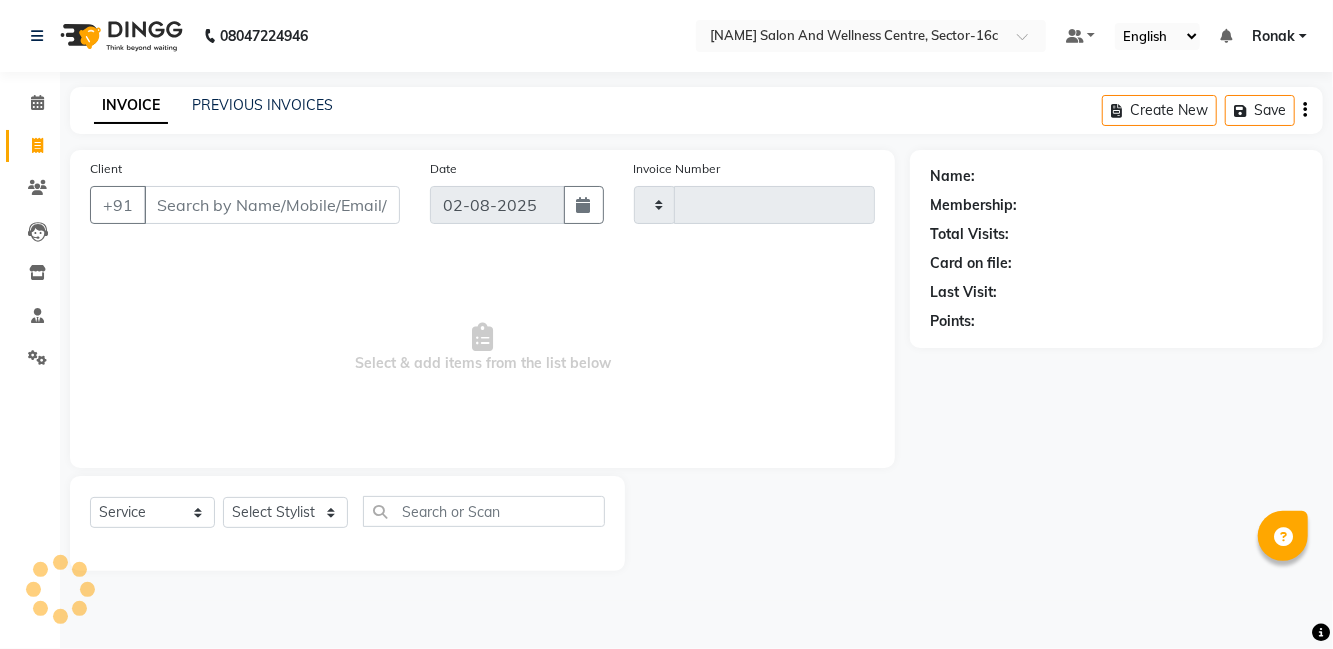 scroll, scrollTop: 24, scrollLeft: 0, axis: vertical 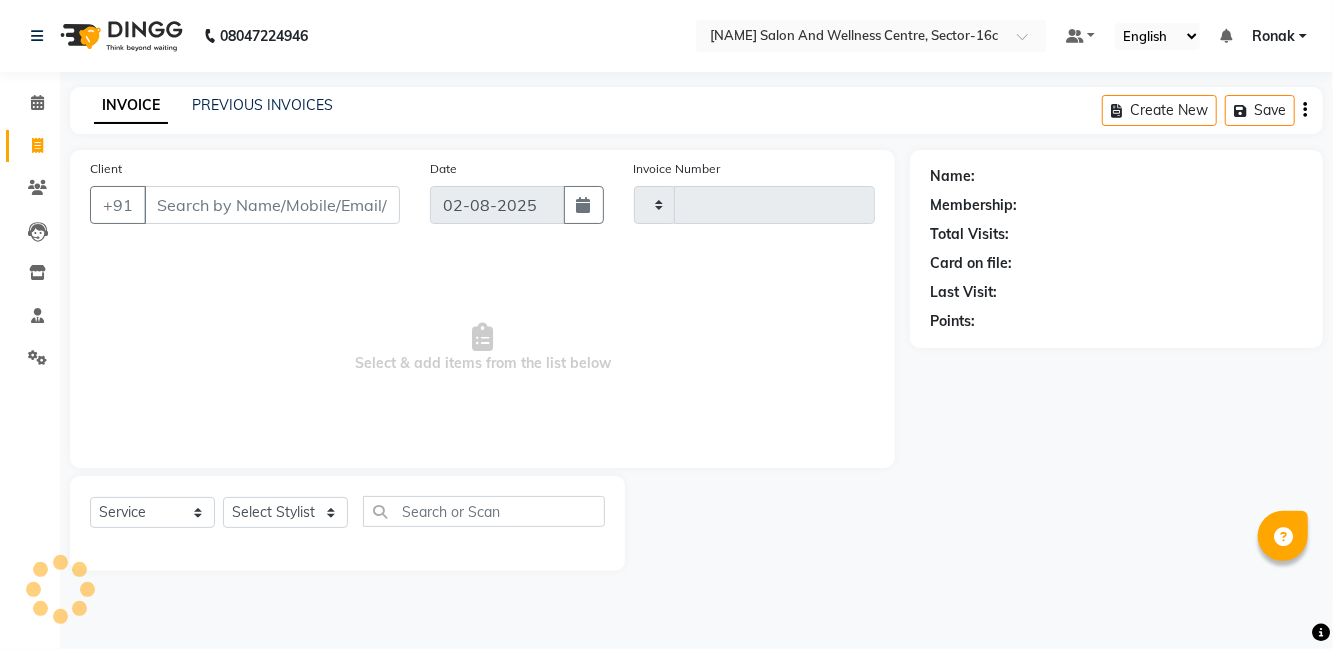 type on "0514" 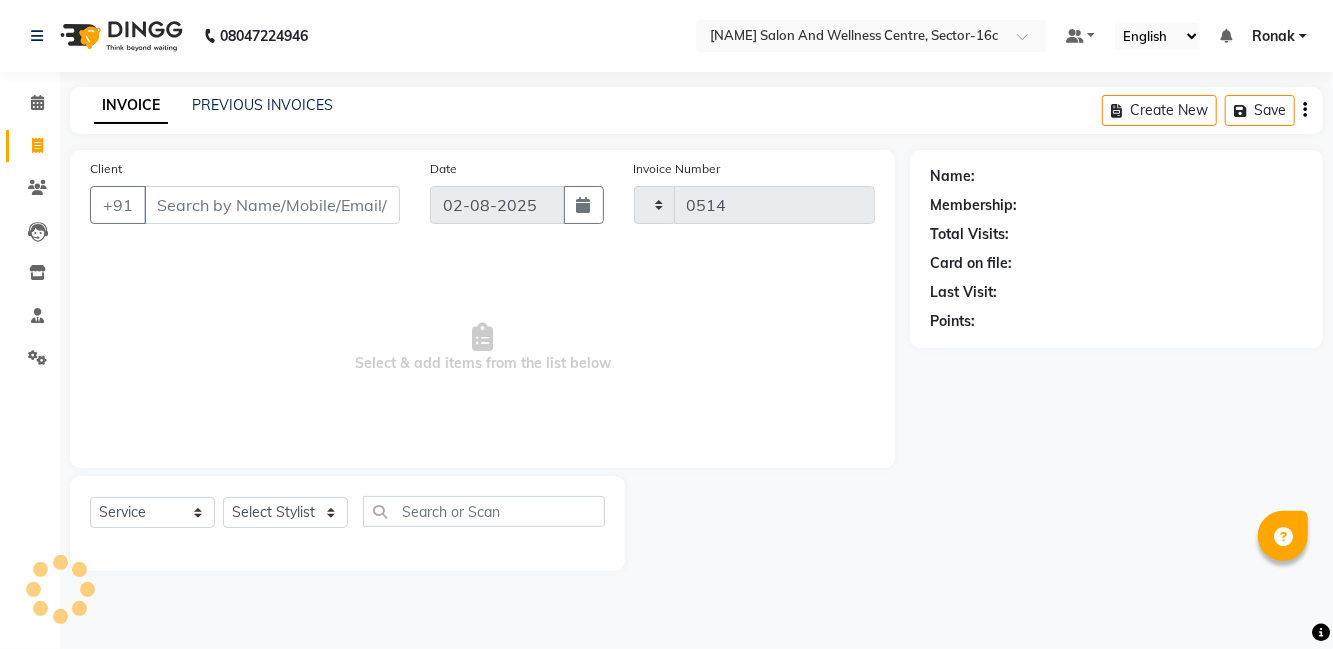 select on "8341" 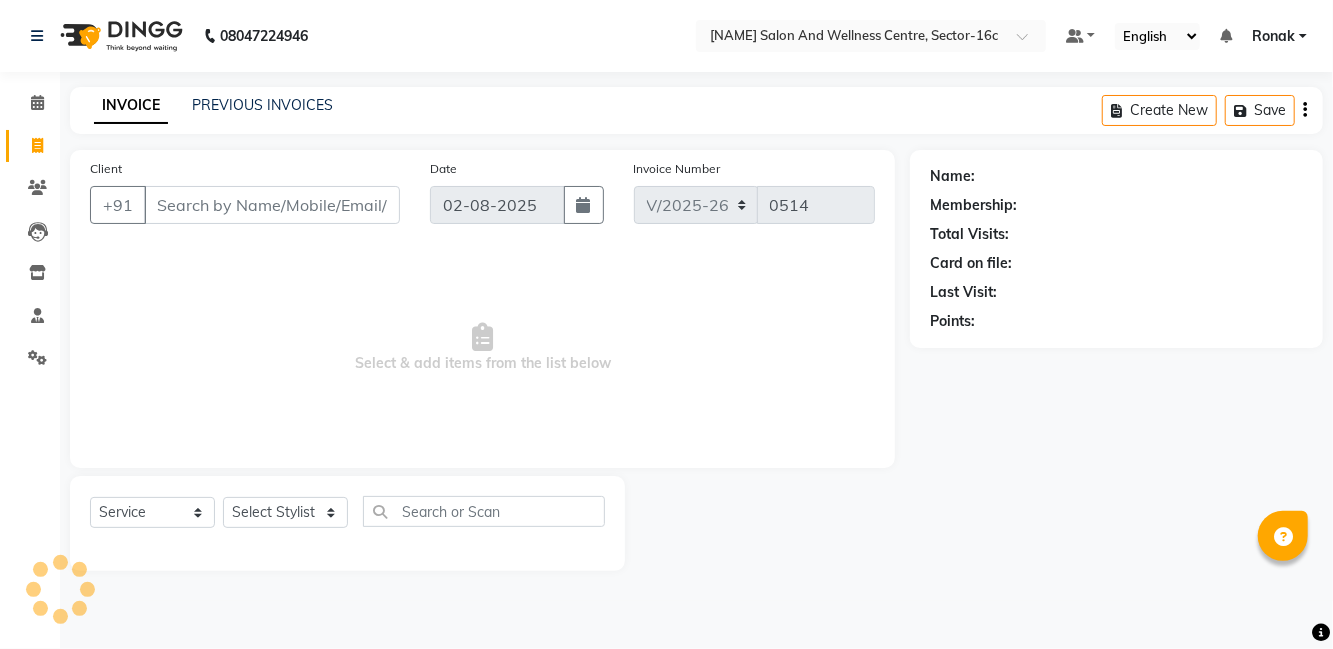 scroll, scrollTop: 0, scrollLeft: 0, axis: both 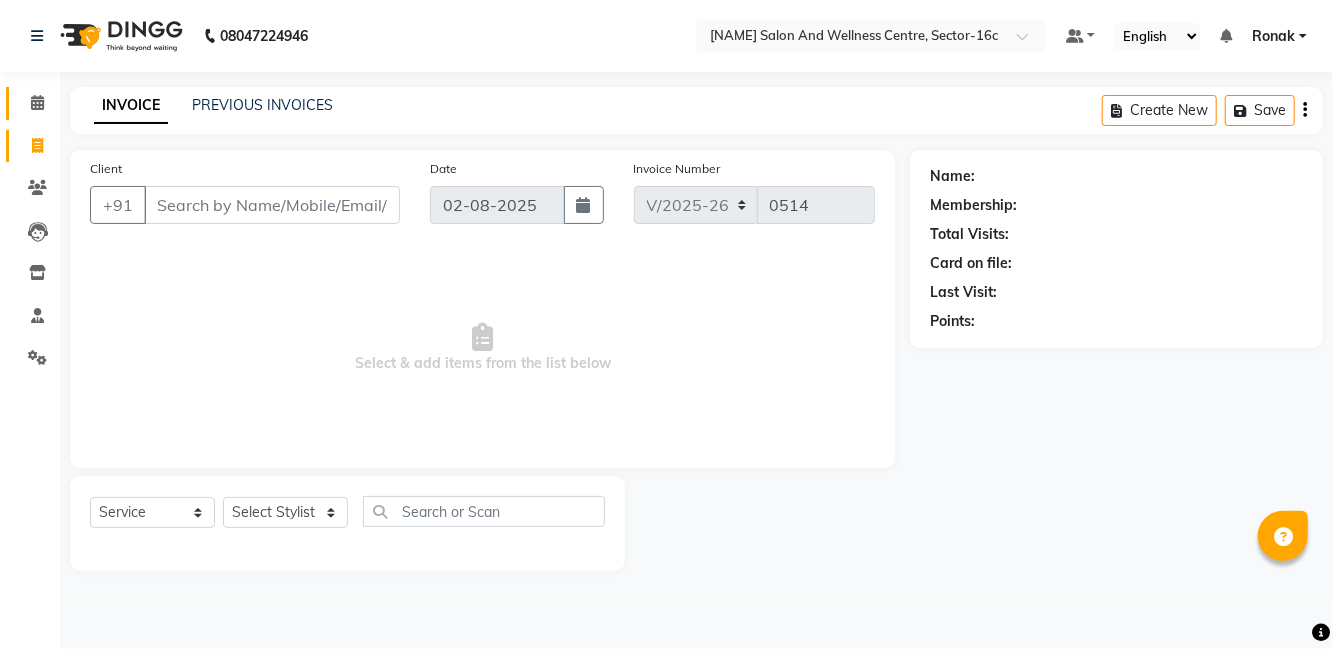 click on "Calendar" 